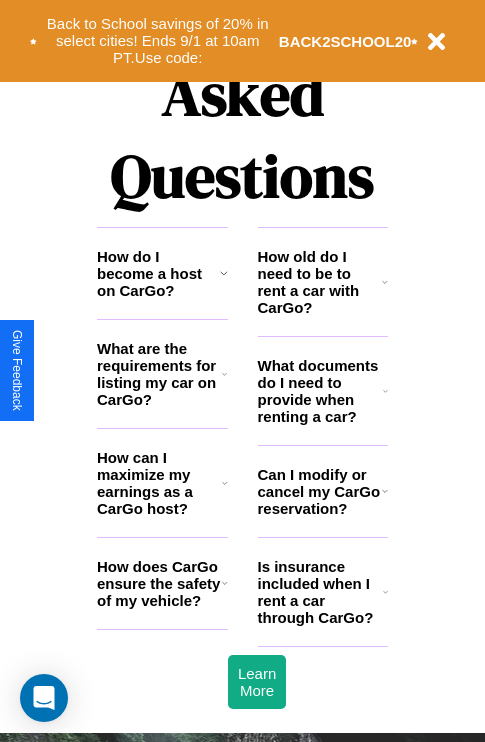 scroll, scrollTop: 2423, scrollLeft: 0, axis: vertical 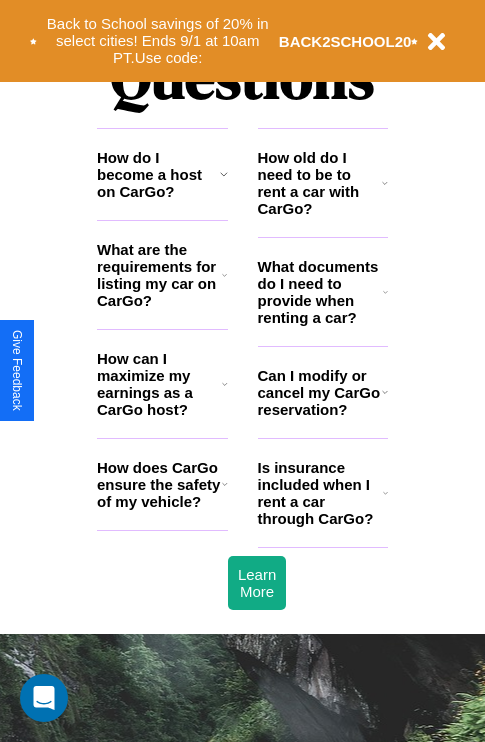 click 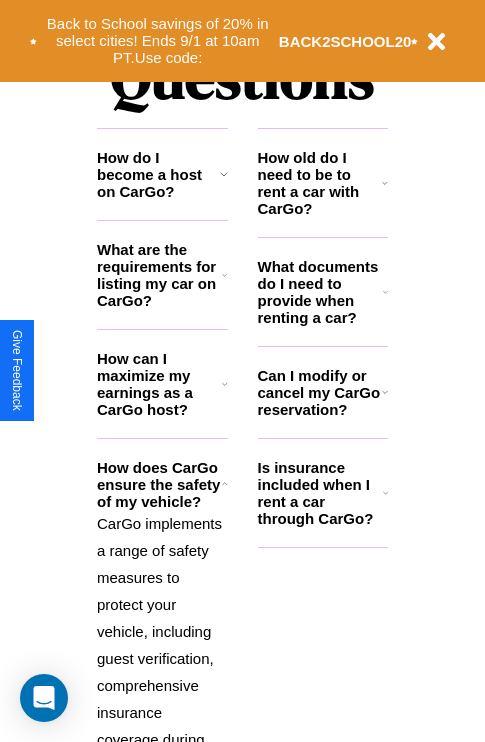 click on "Can I modify or cancel my CarGo reservation?" at bounding box center [320, 392] 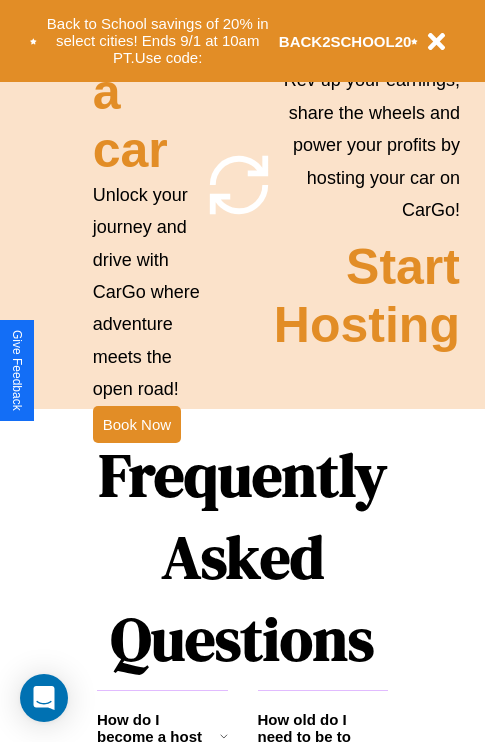 scroll, scrollTop: 0, scrollLeft: 0, axis: both 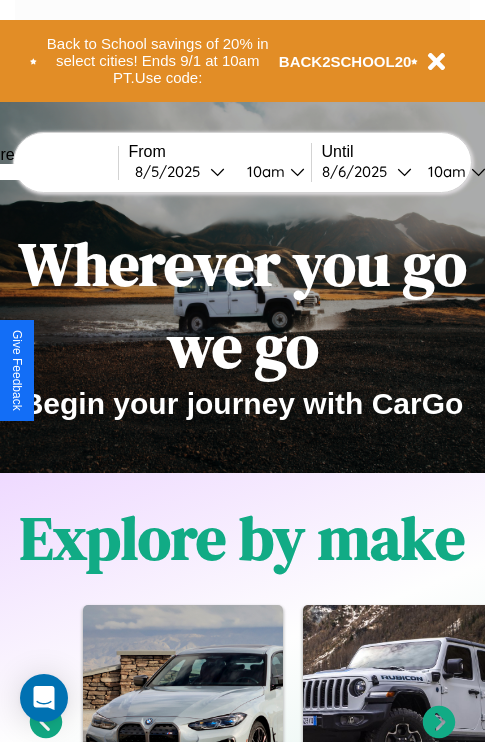 click at bounding box center (43, 172) 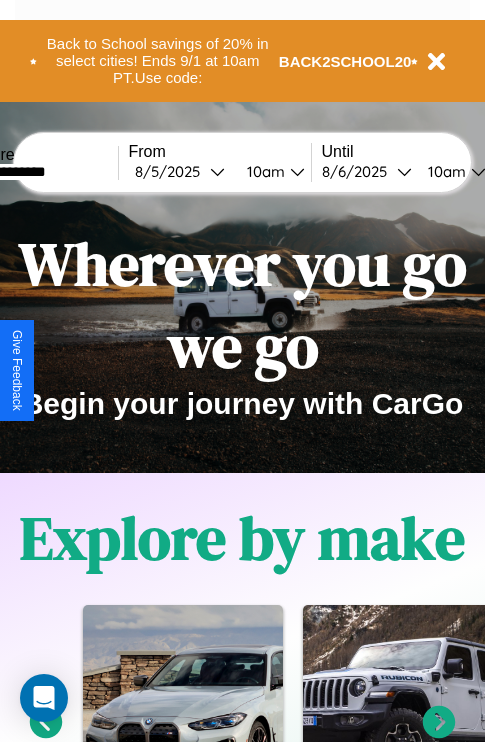type on "**********" 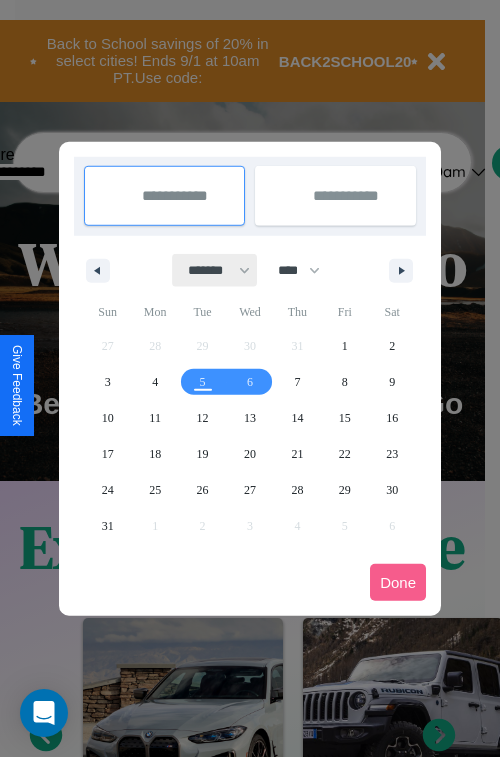 click on "******* ******** ***** ***** *** **** **** ****** ********* ******* ******** ********" at bounding box center [215, 270] 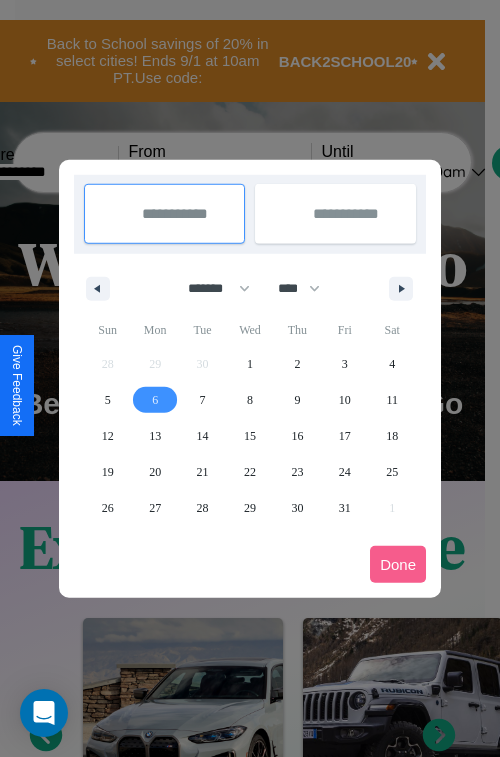 click on "6" at bounding box center [155, 400] 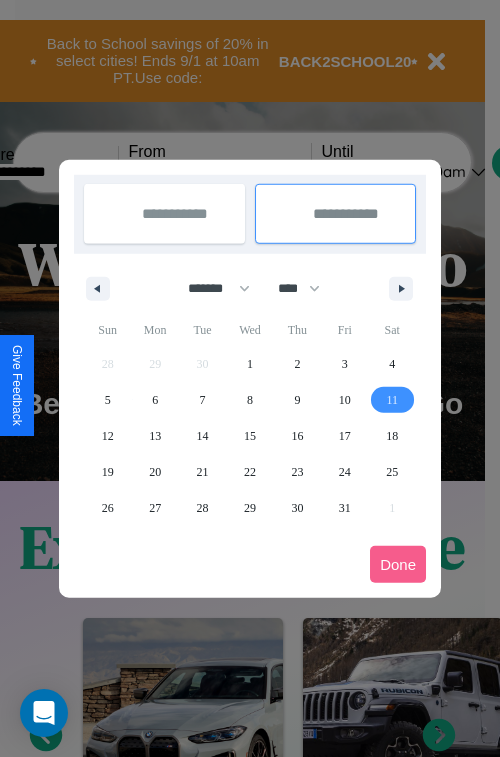click on "11" at bounding box center [392, 400] 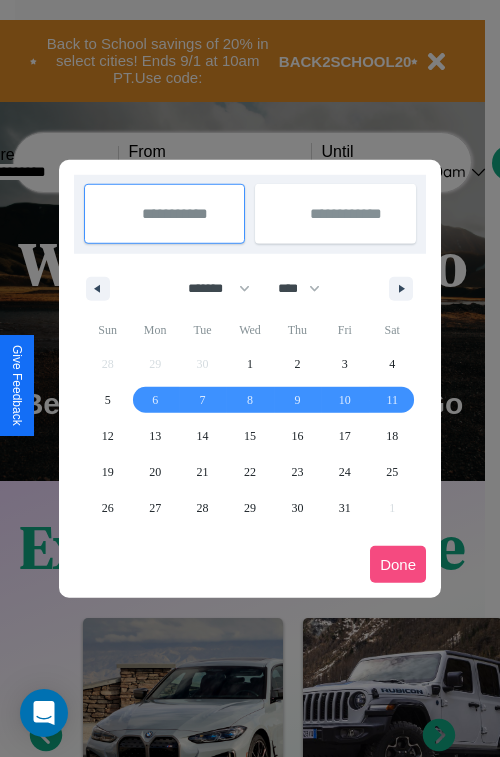 click on "Done" at bounding box center [398, 564] 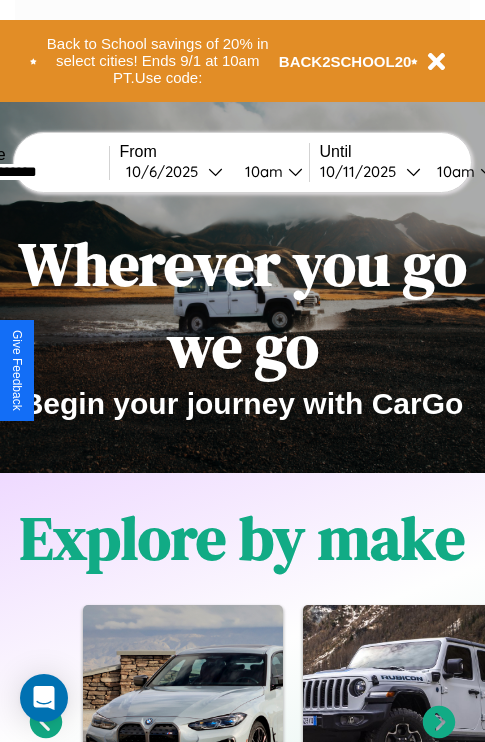 click on "10am" at bounding box center [261, 171] 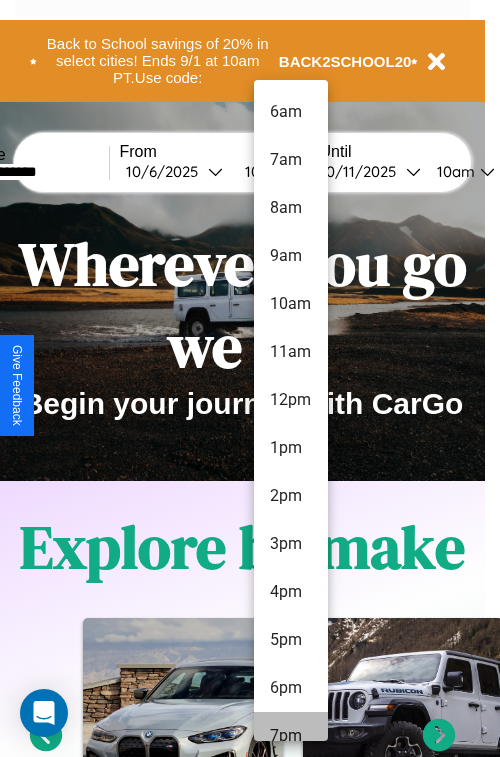 click on "7pm" at bounding box center [291, 736] 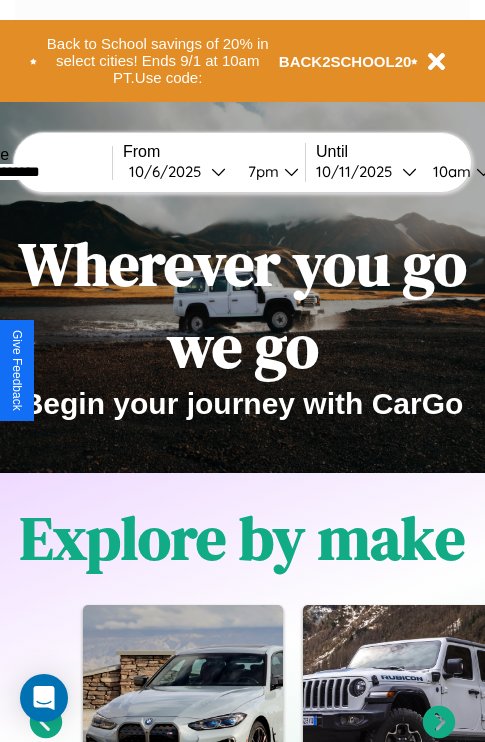 click on "10am" at bounding box center [449, 171] 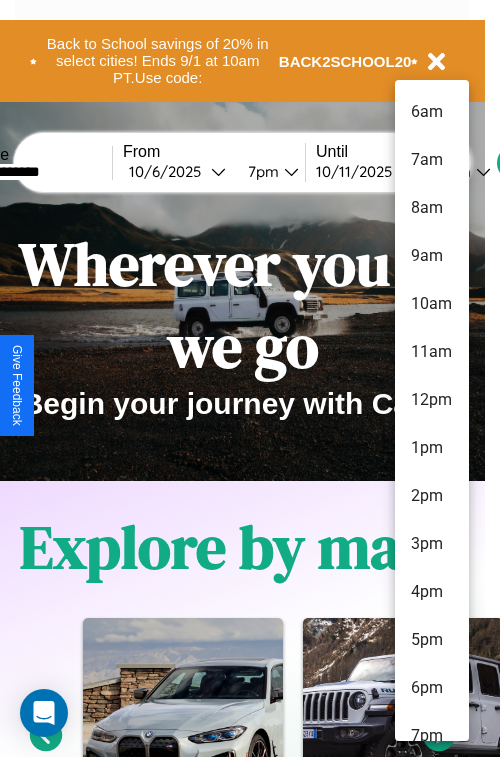 click on "10am" at bounding box center [432, 304] 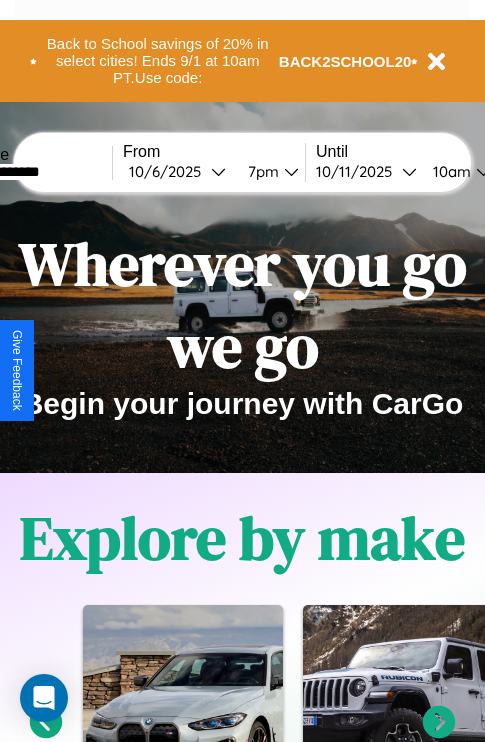 scroll, scrollTop: 0, scrollLeft: 73, axis: horizontal 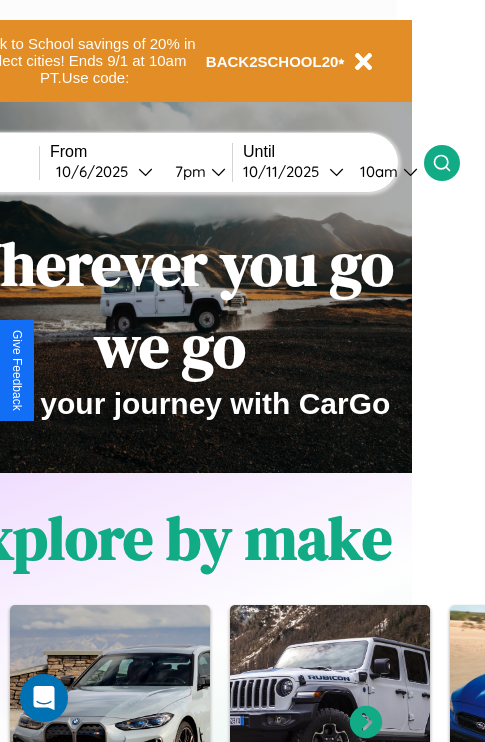 click 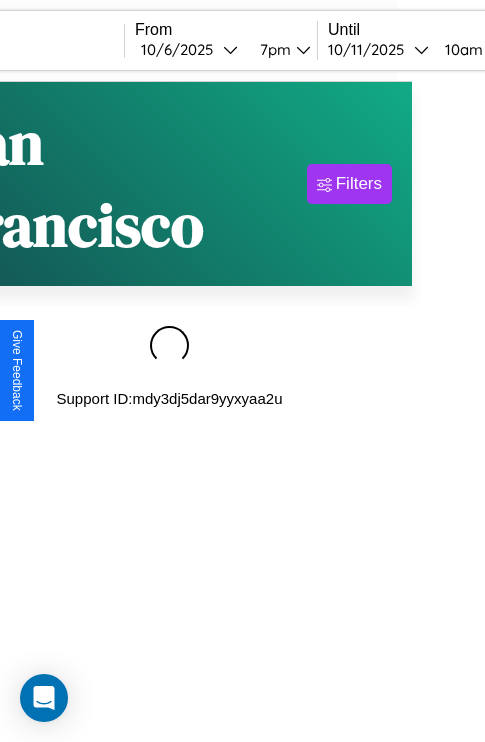 scroll, scrollTop: 0, scrollLeft: 0, axis: both 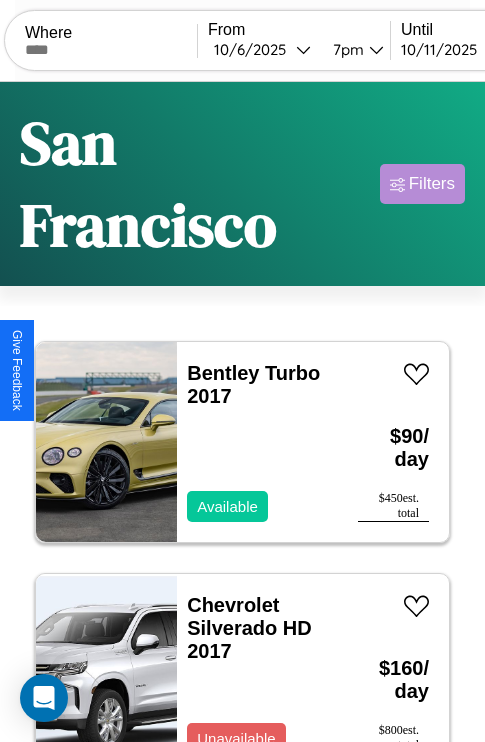 click on "Filters" at bounding box center [432, 184] 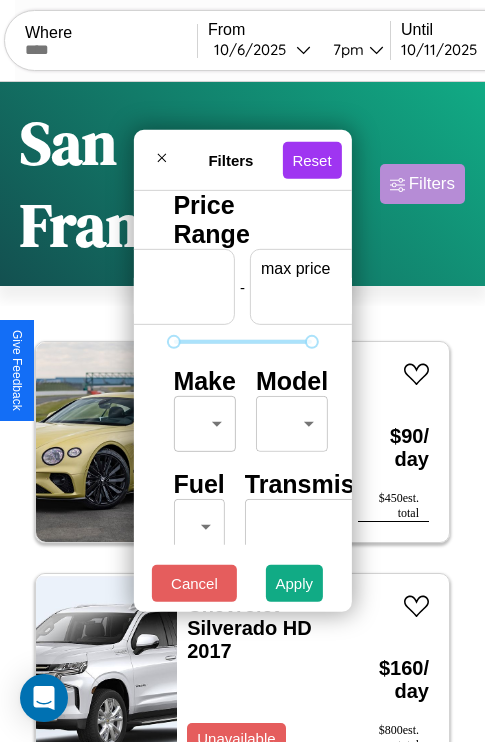scroll, scrollTop: 0, scrollLeft: 124, axis: horizontal 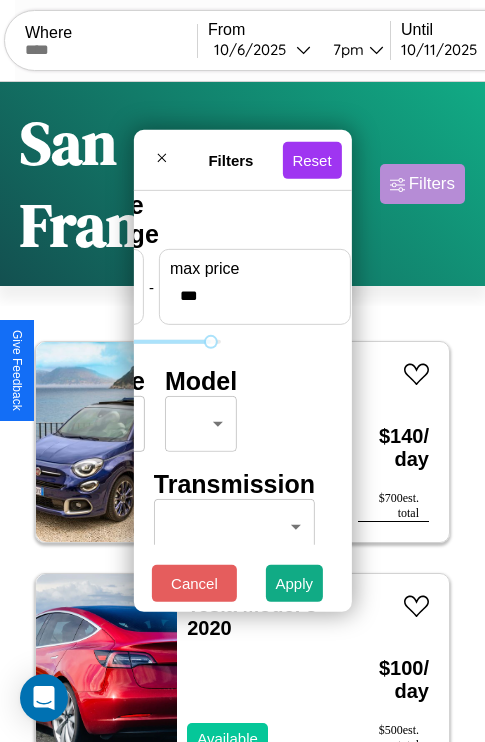 type on "***" 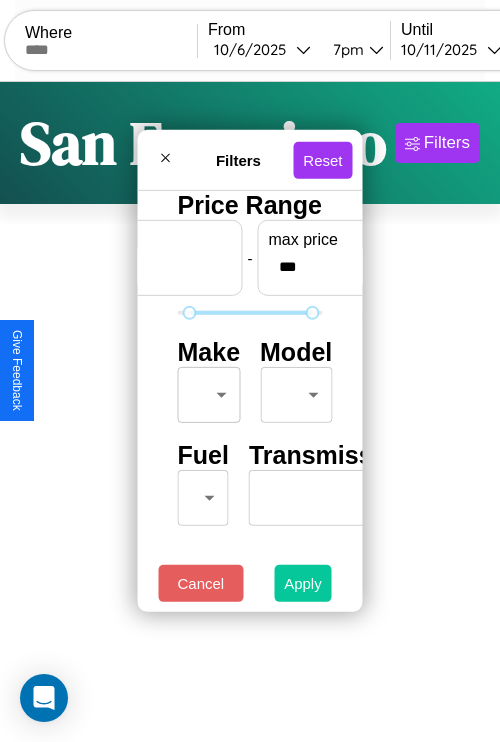 type on "**" 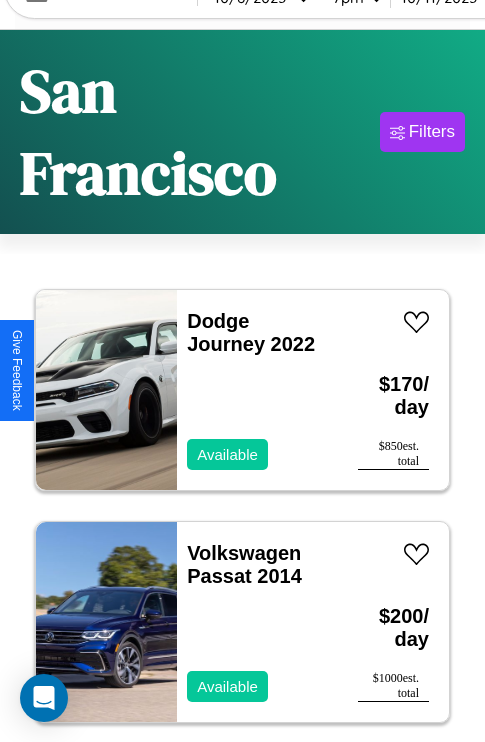 scroll, scrollTop: 177, scrollLeft: 0, axis: vertical 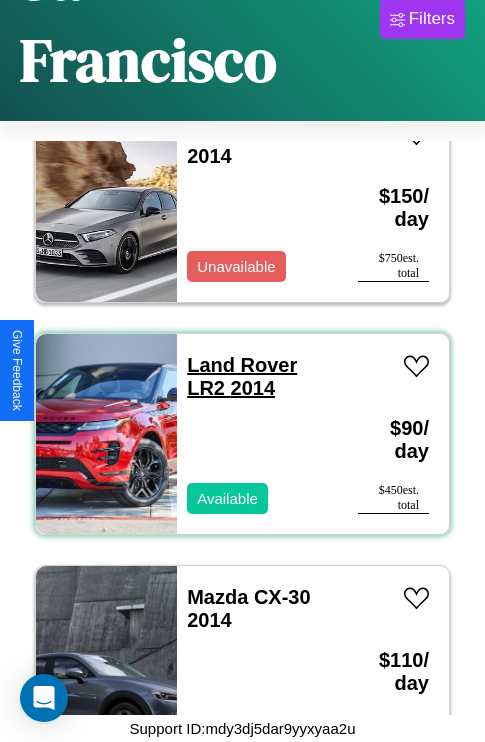 click on "Land Rover   LR2   2014" at bounding box center (242, 376) 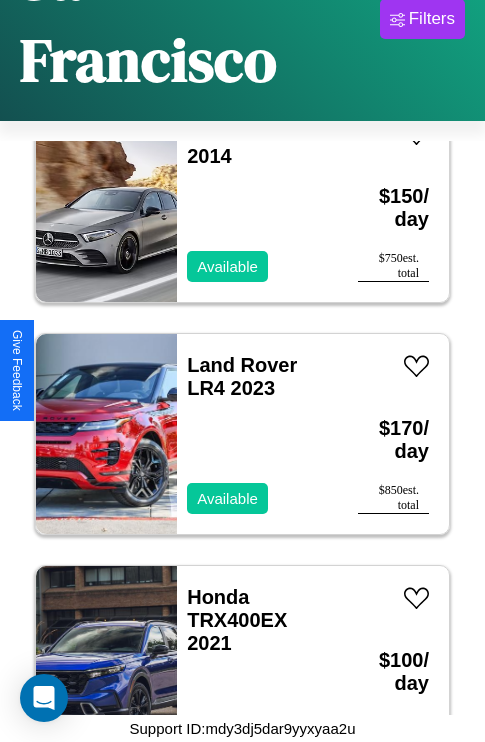 scroll, scrollTop: 26462, scrollLeft: 0, axis: vertical 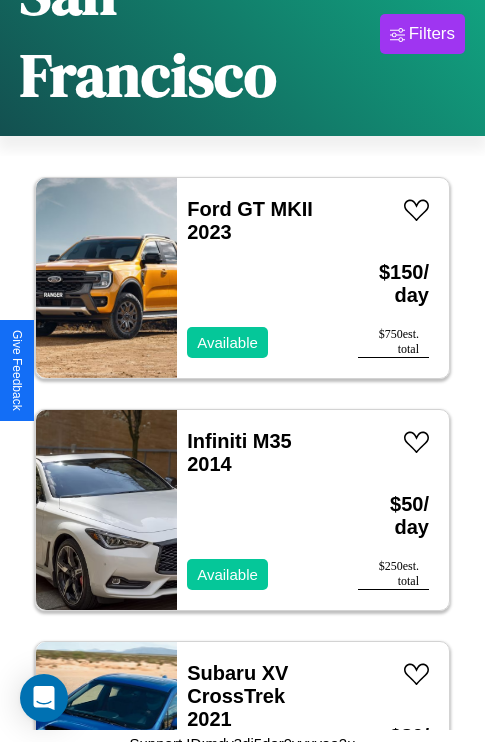 click on "Jeep   J-20   2022" at bounding box center [232, -940] 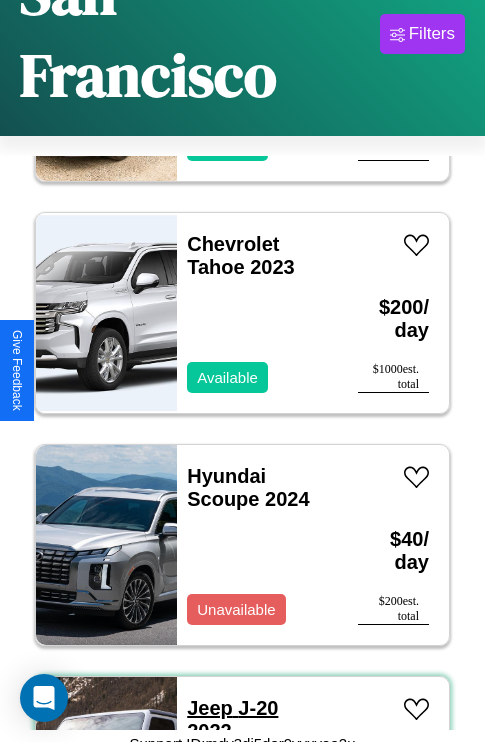 scroll, scrollTop: 177, scrollLeft: 0, axis: vertical 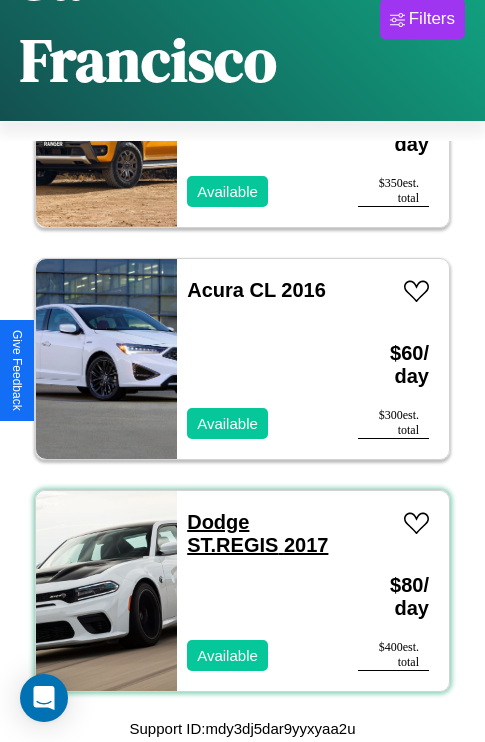 click on "Dodge   ST.REGIS   2017" at bounding box center (257, 533) 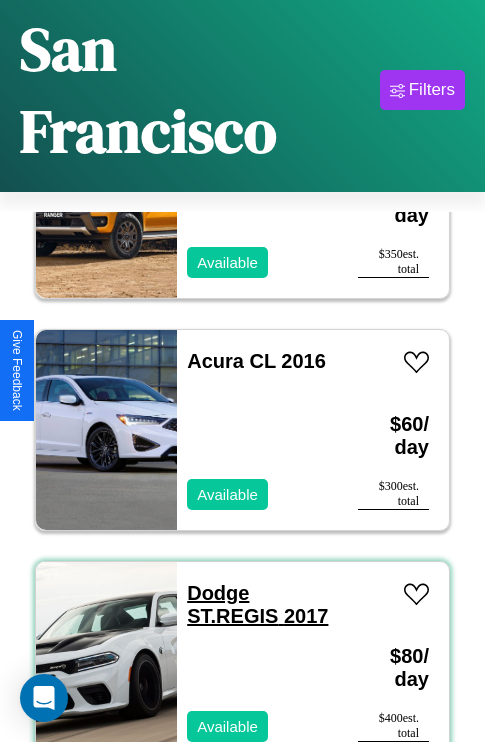 scroll, scrollTop: 26638, scrollLeft: 0, axis: vertical 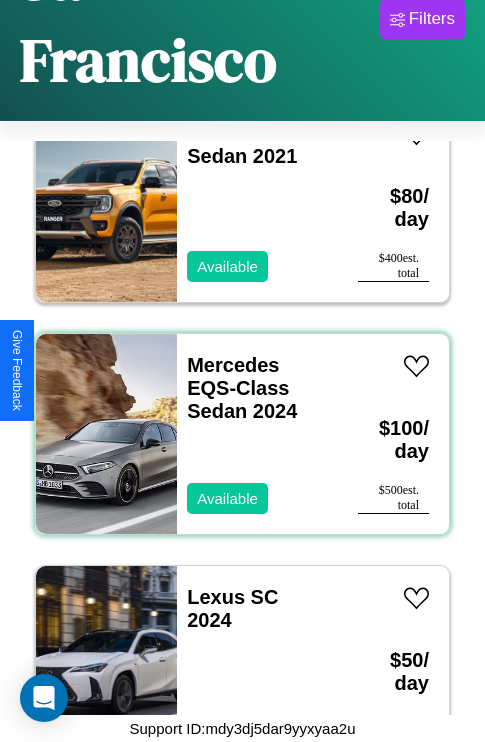 click on "Mercedes   EQS-Class Sedan   2024 Available" at bounding box center [257, 434] 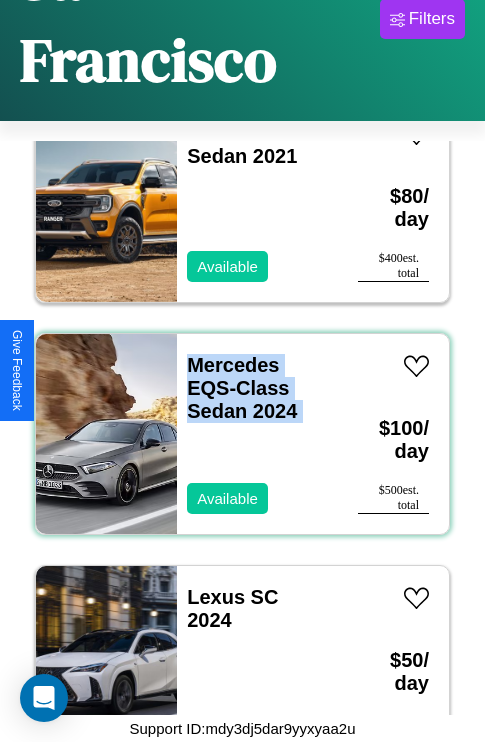 click on "Mercedes   EQS-Class Sedan   2024 Available" at bounding box center (257, 434) 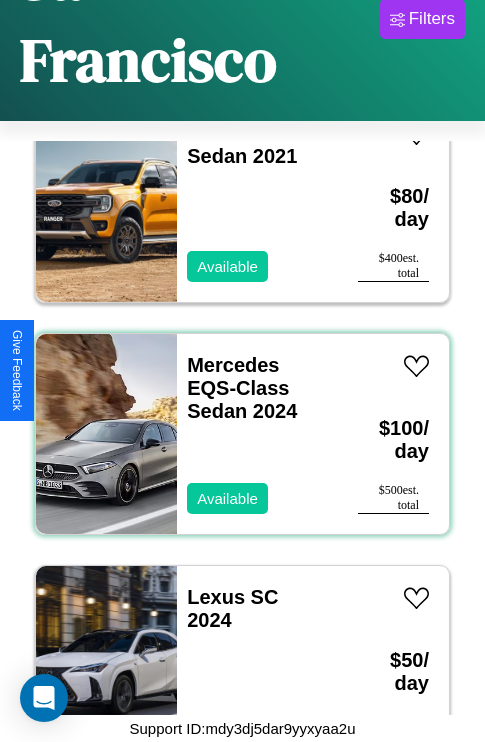 click on "Mercedes   EQS-Class Sedan   2024 Available" at bounding box center [257, 434] 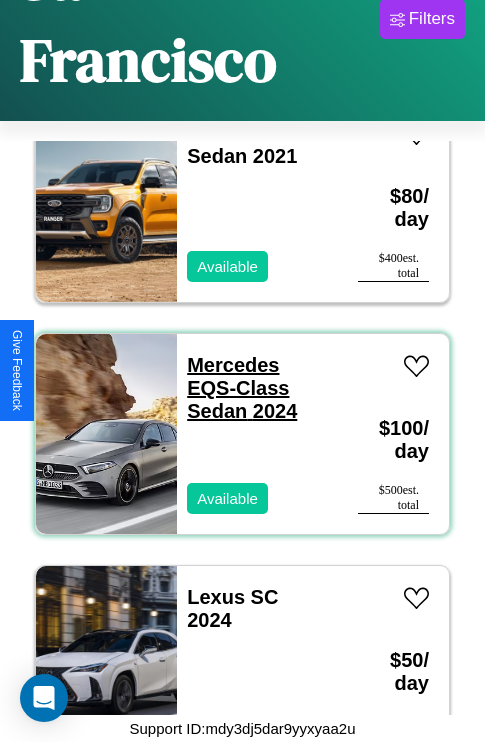 click on "Mercedes   EQS-Class Sedan   2024" at bounding box center (242, 388) 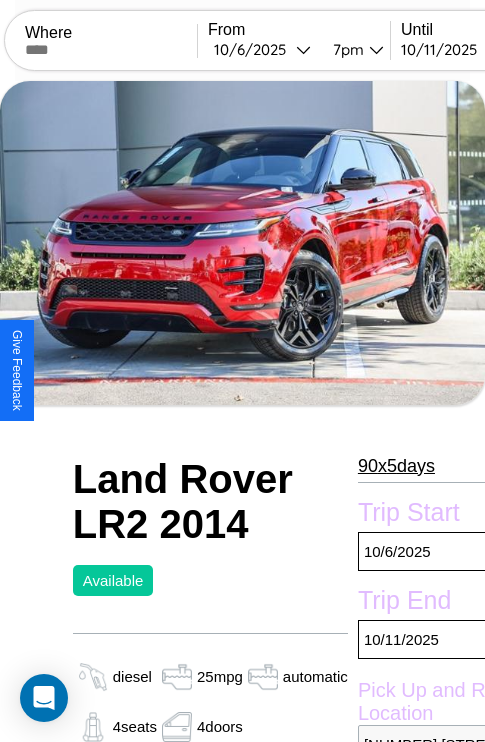 scroll, scrollTop: 95, scrollLeft: 0, axis: vertical 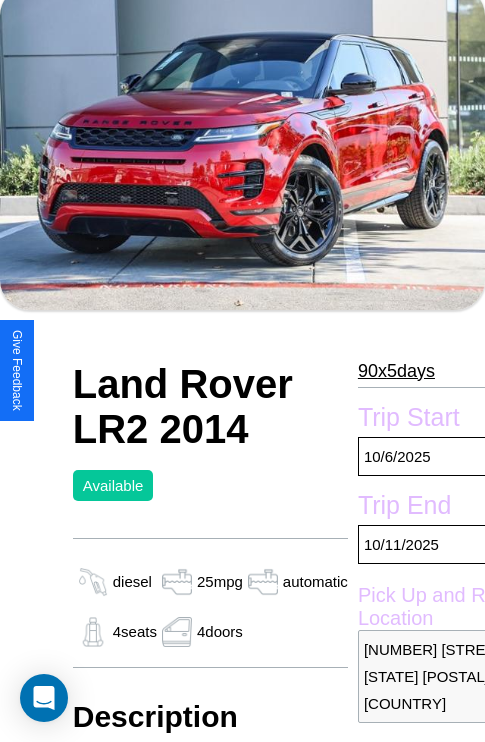 click on "90  x  5  days" at bounding box center (396, 371) 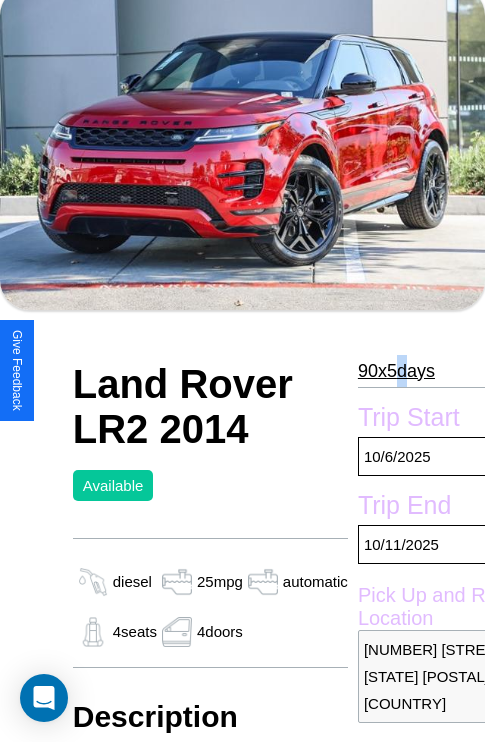 click on "90  x  5  days" at bounding box center (396, 371) 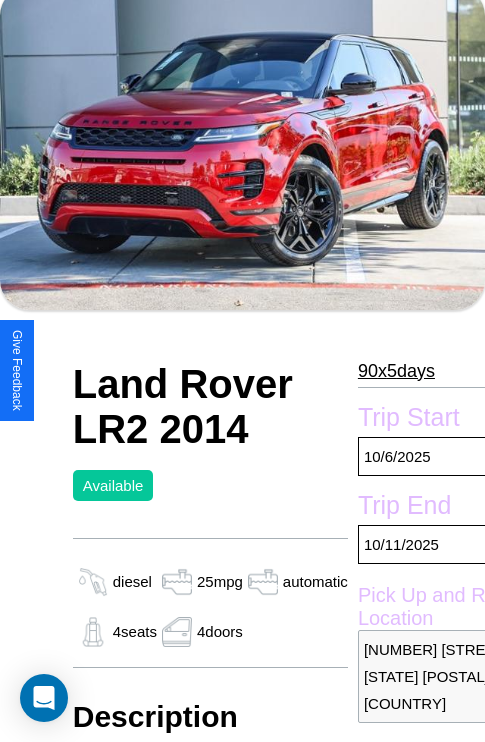 click on "90  x  5  days" at bounding box center [396, 371] 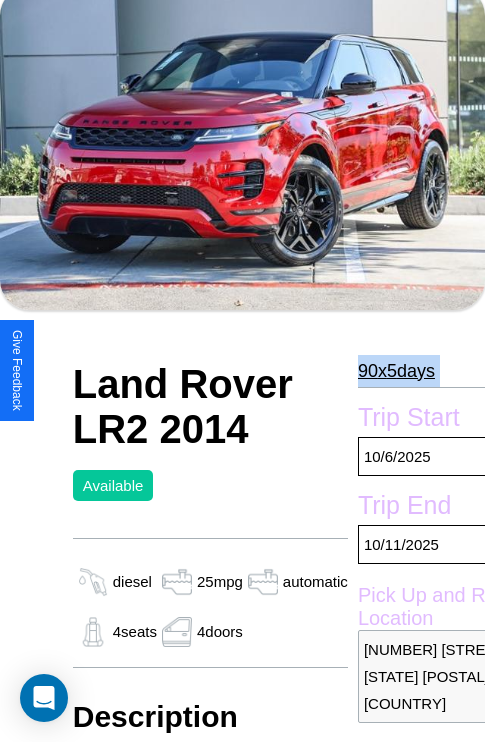 click on "90  x  5  days" at bounding box center [396, 371] 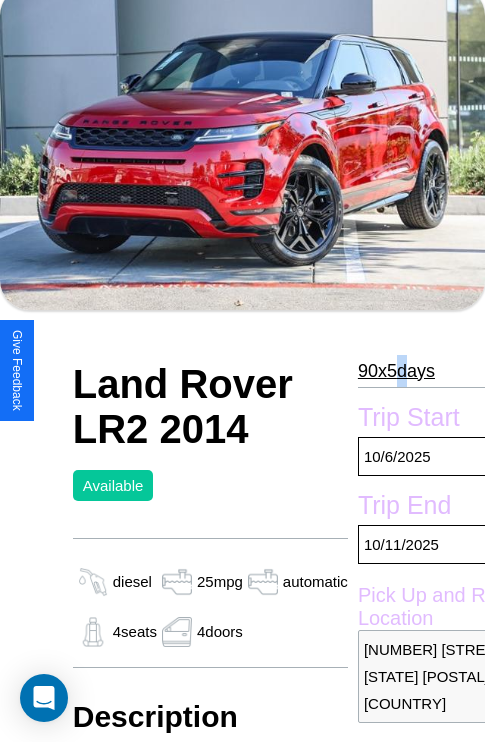 click on "90  x  5  days" at bounding box center [396, 371] 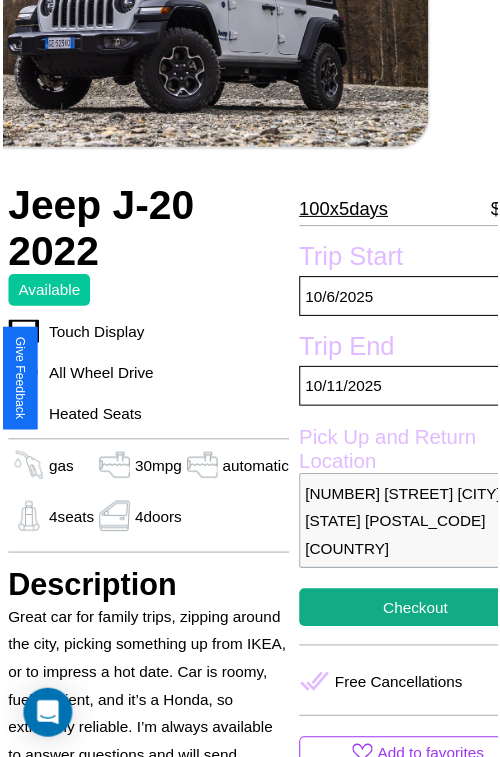 scroll, scrollTop: 99, scrollLeft: 84, axis: both 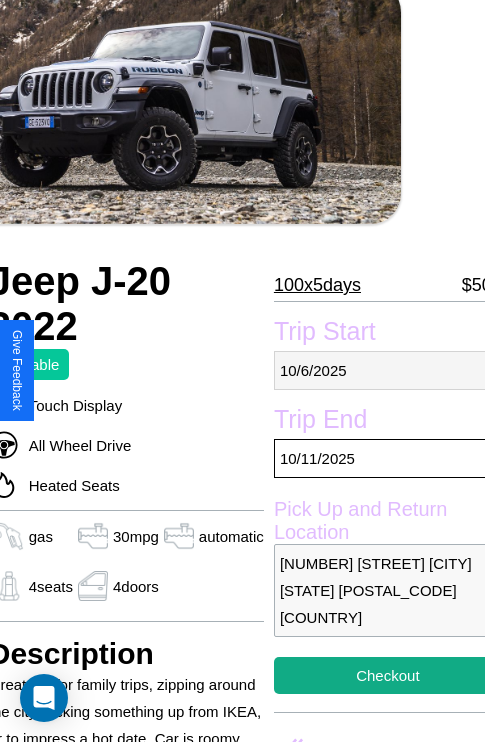 click on "[MONTH] / [DAY] / [YEAR]" at bounding box center (388, 370) 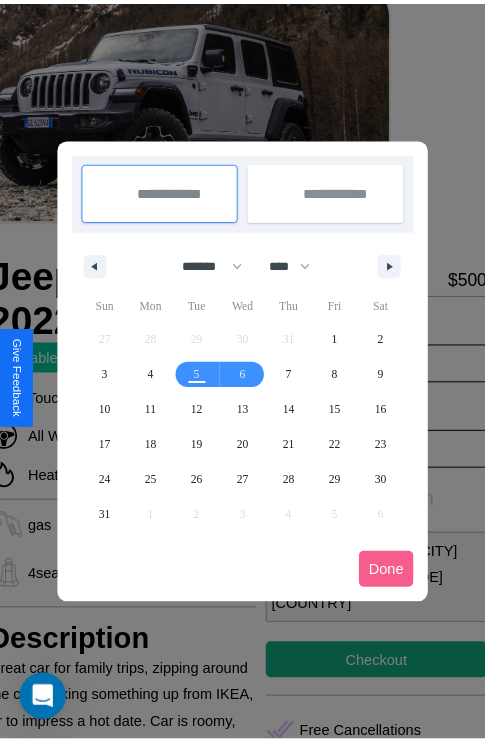 scroll, scrollTop: 0, scrollLeft: 84, axis: horizontal 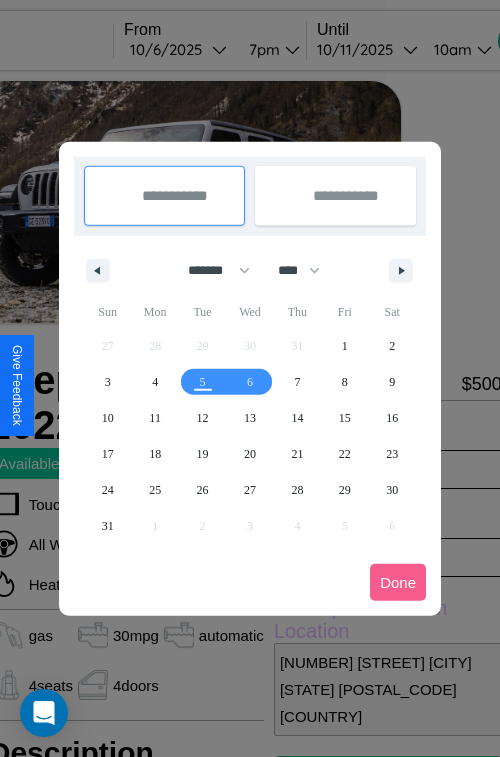 click at bounding box center [250, 378] 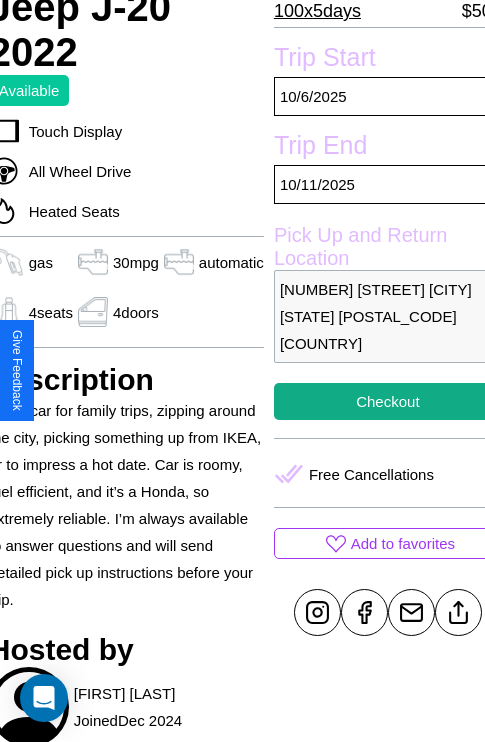 scroll, scrollTop: 377, scrollLeft: 84, axis: both 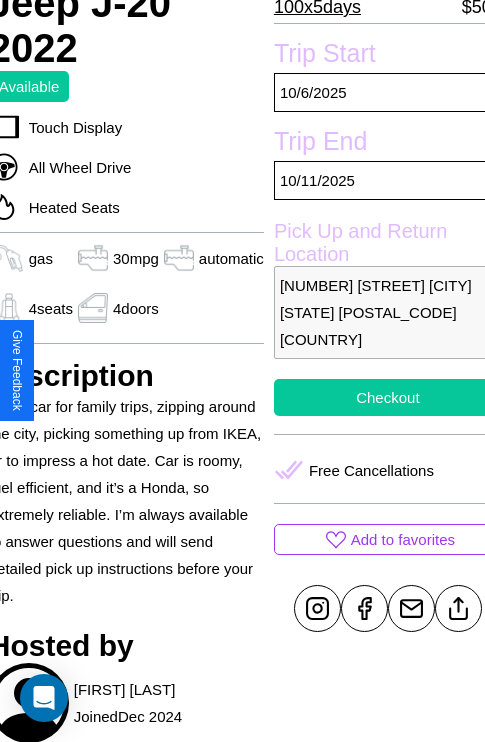 click on "Checkout" at bounding box center [388, 397] 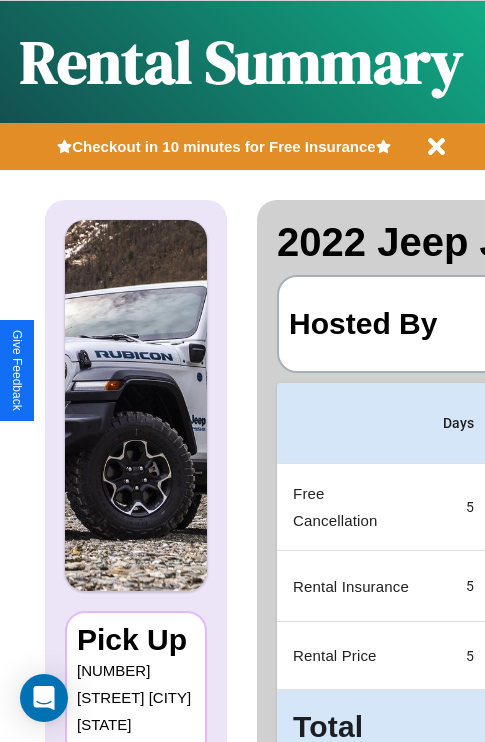scroll, scrollTop: 0, scrollLeft: 382, axis: horizontal 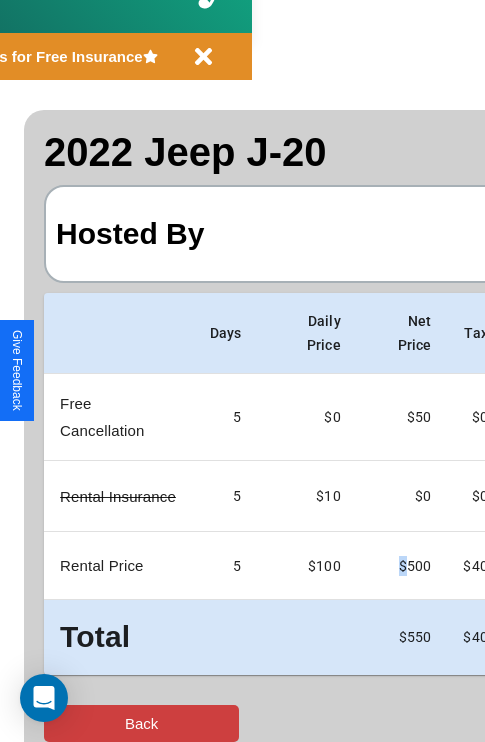 click on "Back" at bounding box center [141, 723] 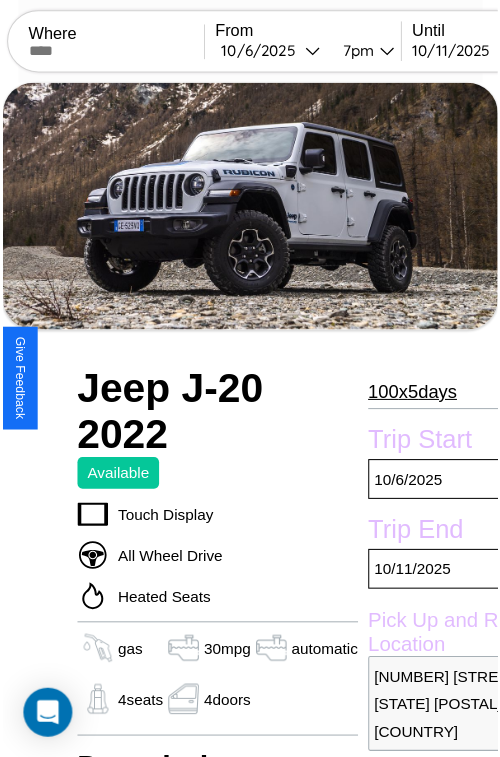 scroll, scrollTop: 99, scrollLeft: 84, axis: both 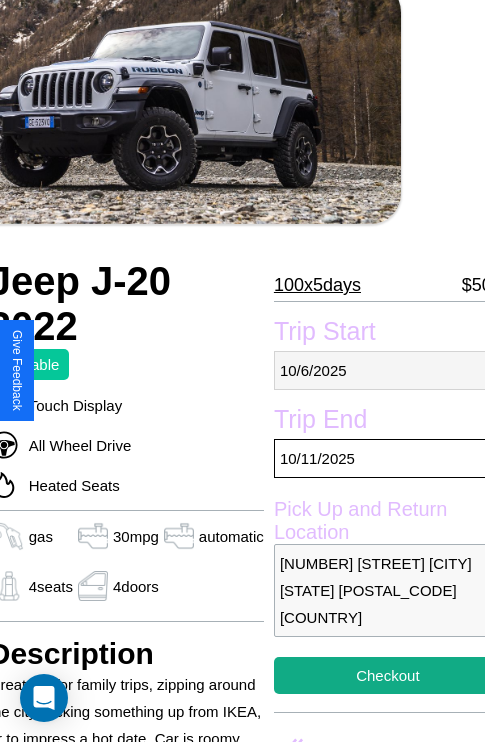 click on "10 / 6 / 2025" at bounding box center [388, 370] 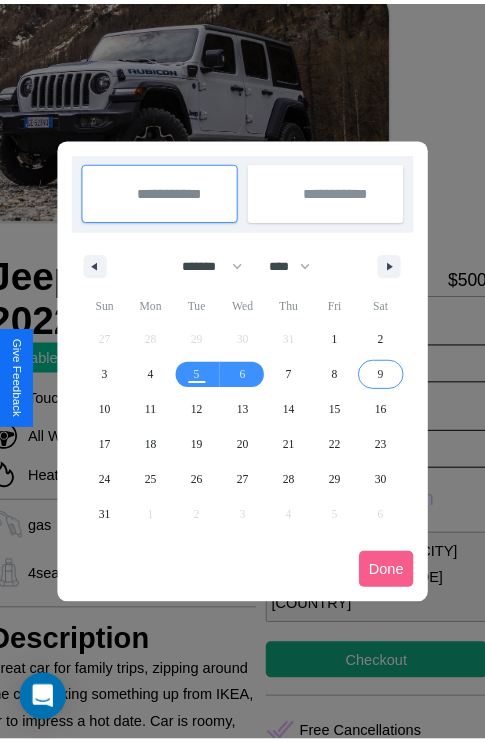 scroll, scrollTop: 0, scrollLeft: 84, axis: horizontal 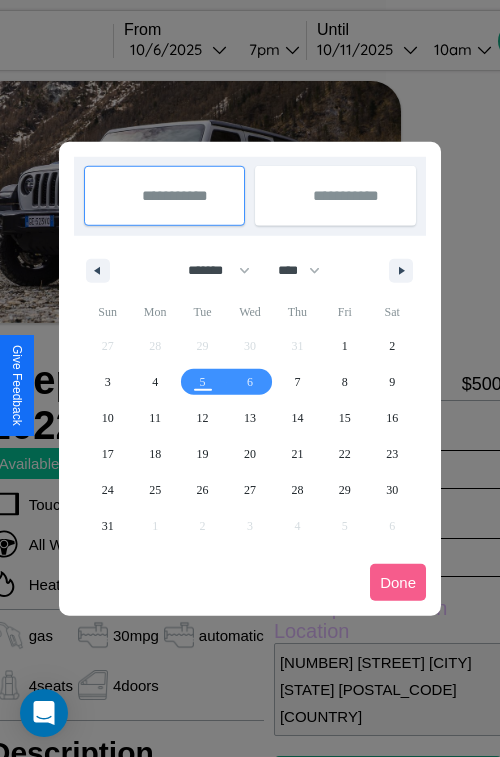 click at bounding box center [250, 378] 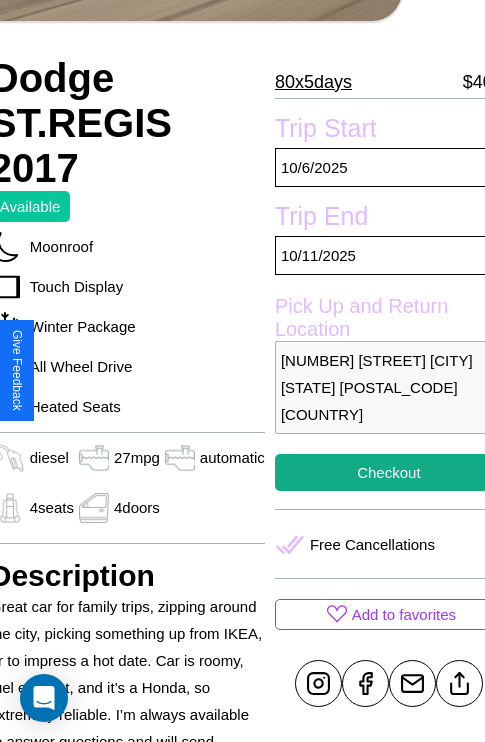scroll, scrollTop: 319, scrollLeft: 88, axis: both 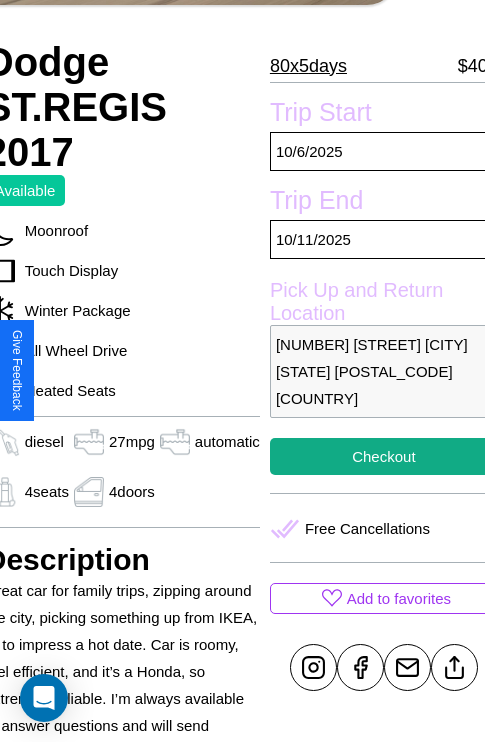 click on "[NUMBER] [STREET]  [CITY] [STATE] [POSTAL_CODE] [COUNTRY]" at bounding box center (384, 371) 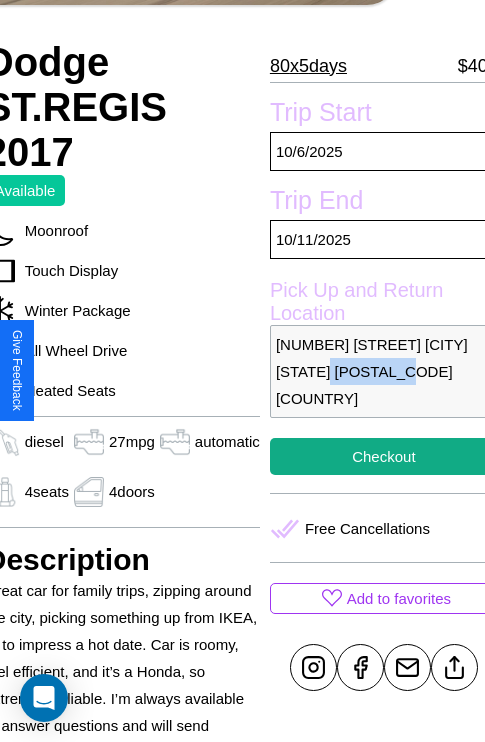 click on "[NUMBER] [STREET]  [CITY] [STATE] [POSTAL_CODE] [COUNTRY]" at bounding box center [384, 371] 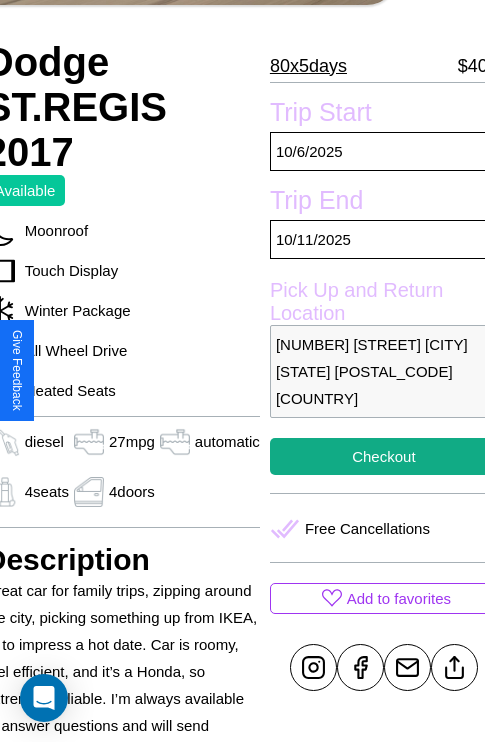 click on "6514 Smith Street  San Francisco California 58264 United States" at bounding box center (384, 371) 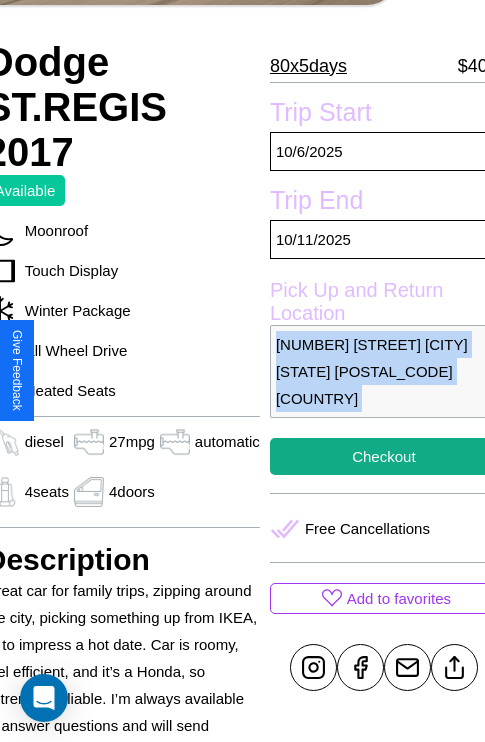 click on "6514 Smith Street  San Francisco California 58264 United States" at bounding box center [384, 371] 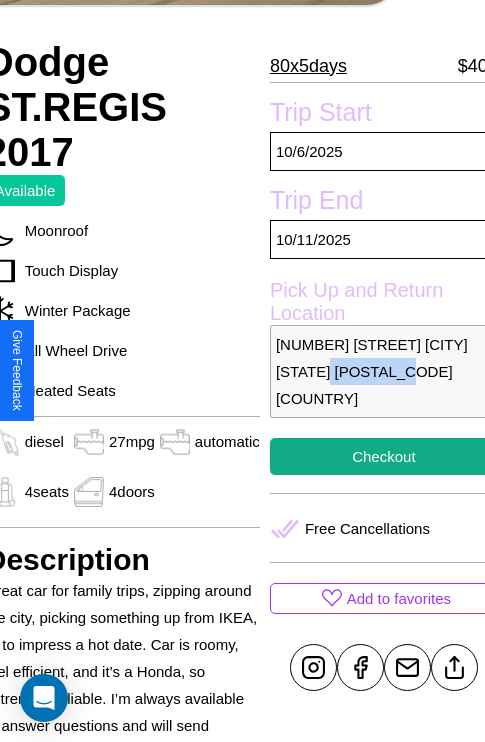click on "6514 Smith Street  San Francisco California 58264 United States" at bounding box center (384, 371) 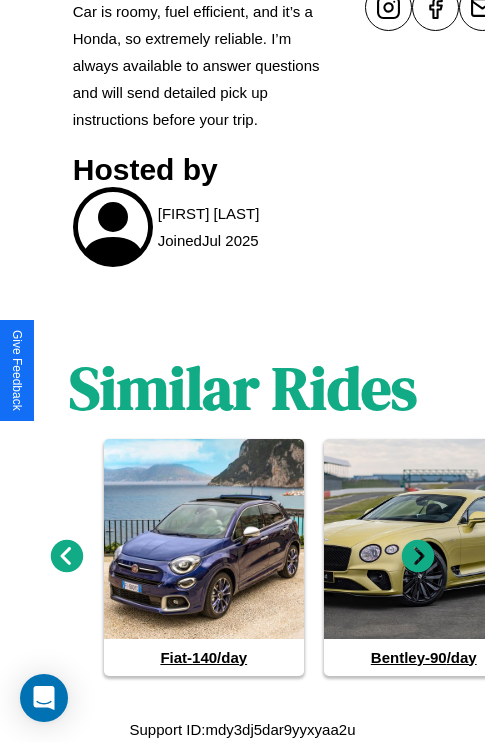 scroll, scrollTop: 1010, scrollLeft: 0, axis: vertical 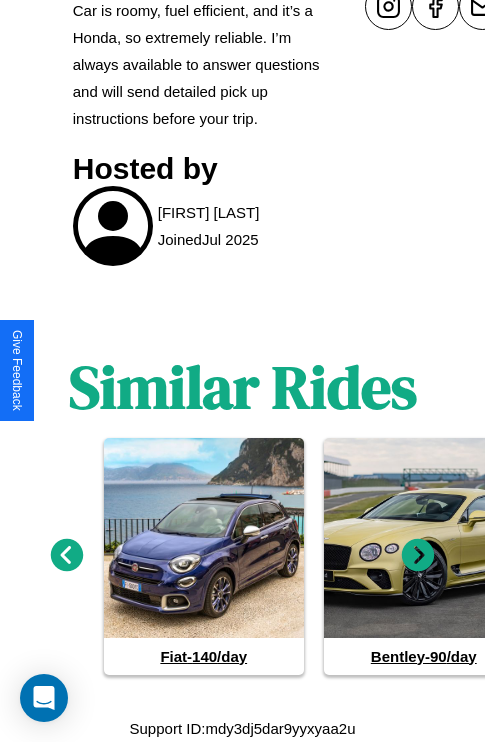 click 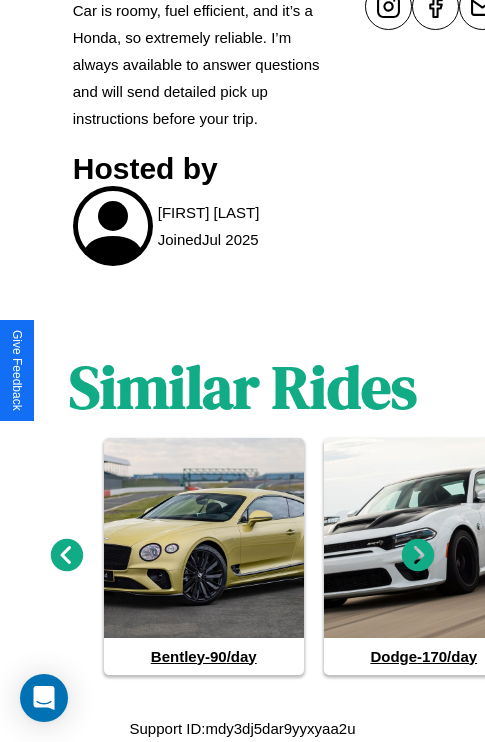 click 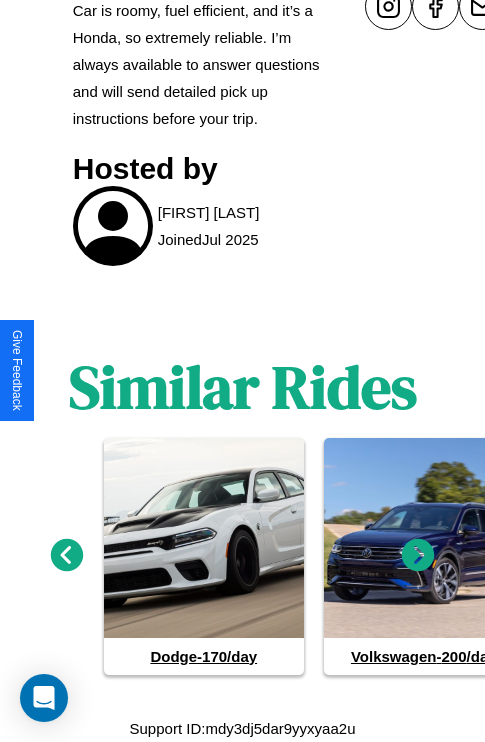 click 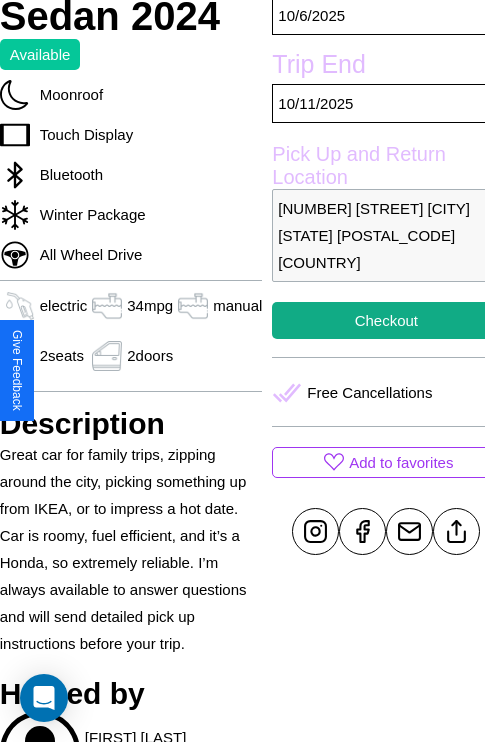 scroll, scrollTop: 434, scrollLeft: 80, axis: both 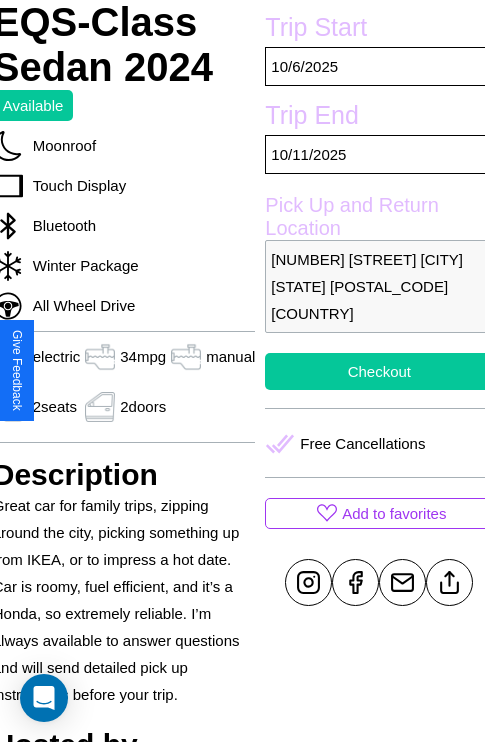 click on "Checkout" at bounding box center (379, 371) 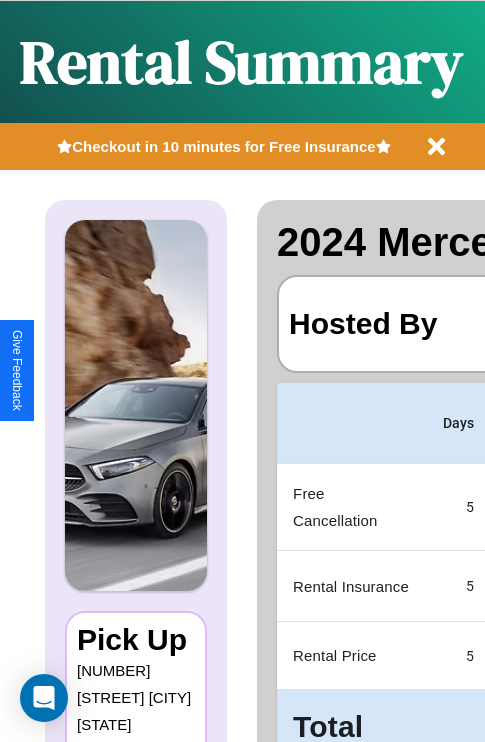 scroll, scrollTop: 0, scrollLeft: 382, axis: horizontal 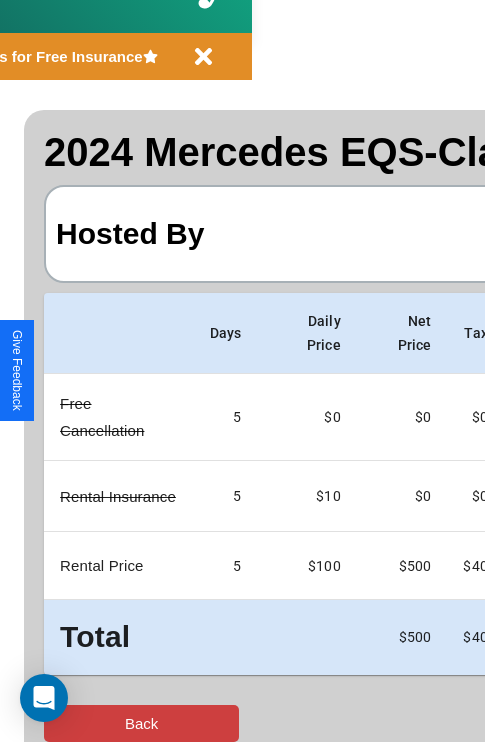 click on "Back" at bounding box center [141, 723] 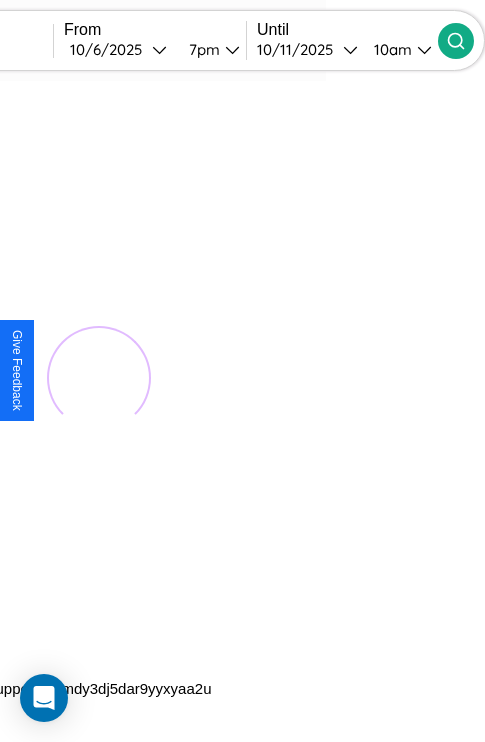 scroll, scrollTop: 0, scrollLeft: 0, axis: both 